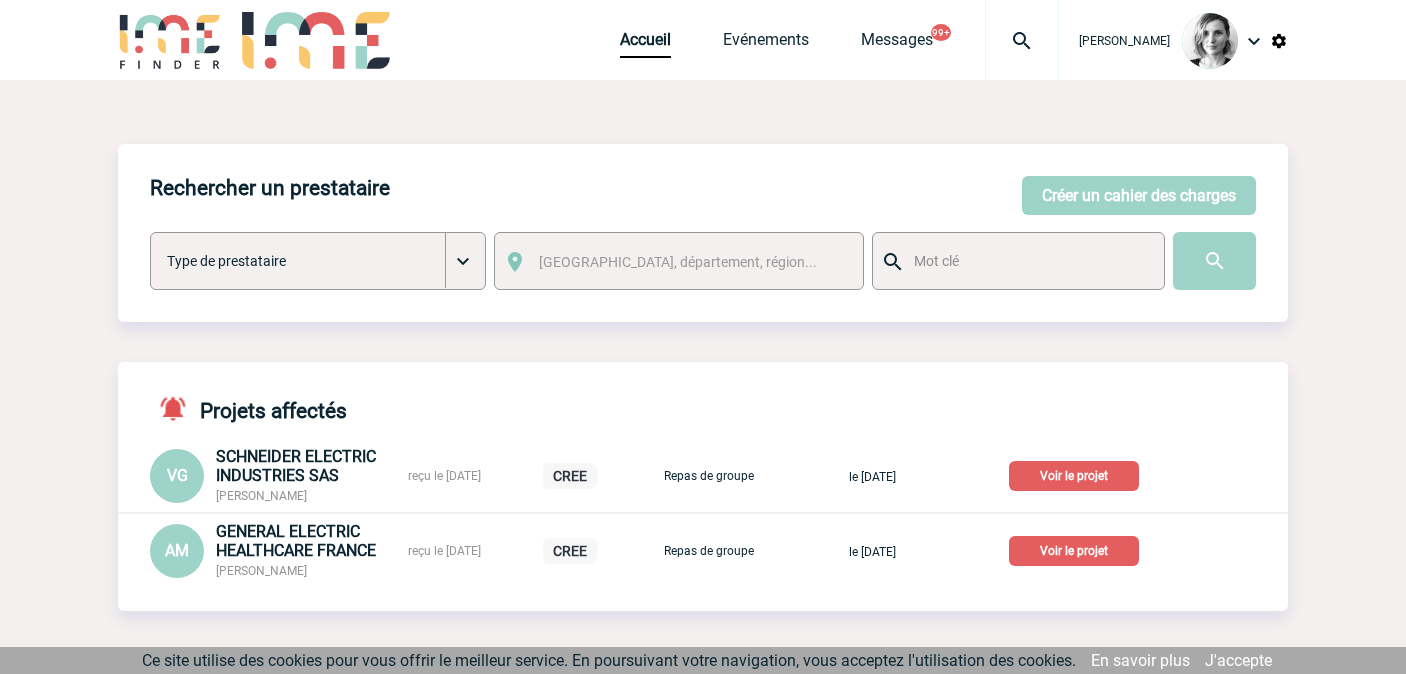 scroll, scrollTop: 0, scrollLeft: 0, axis: both 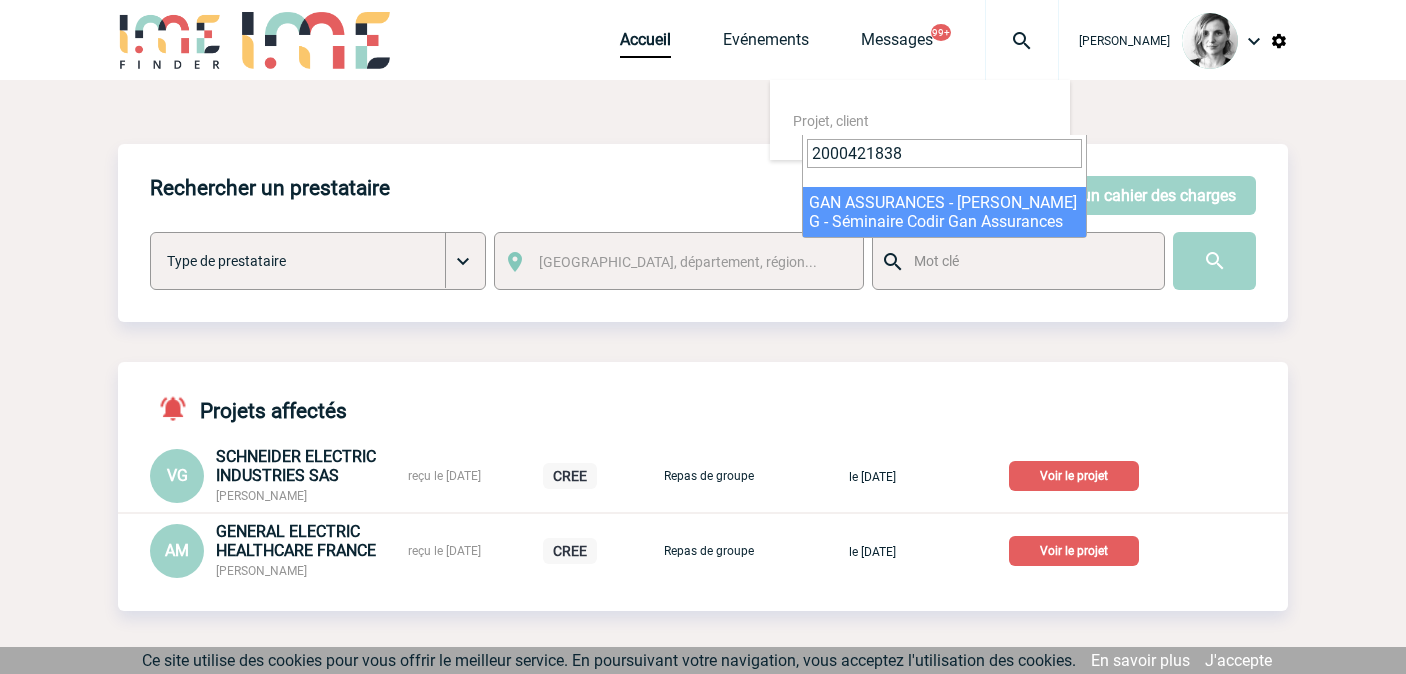 type on "2000421838" 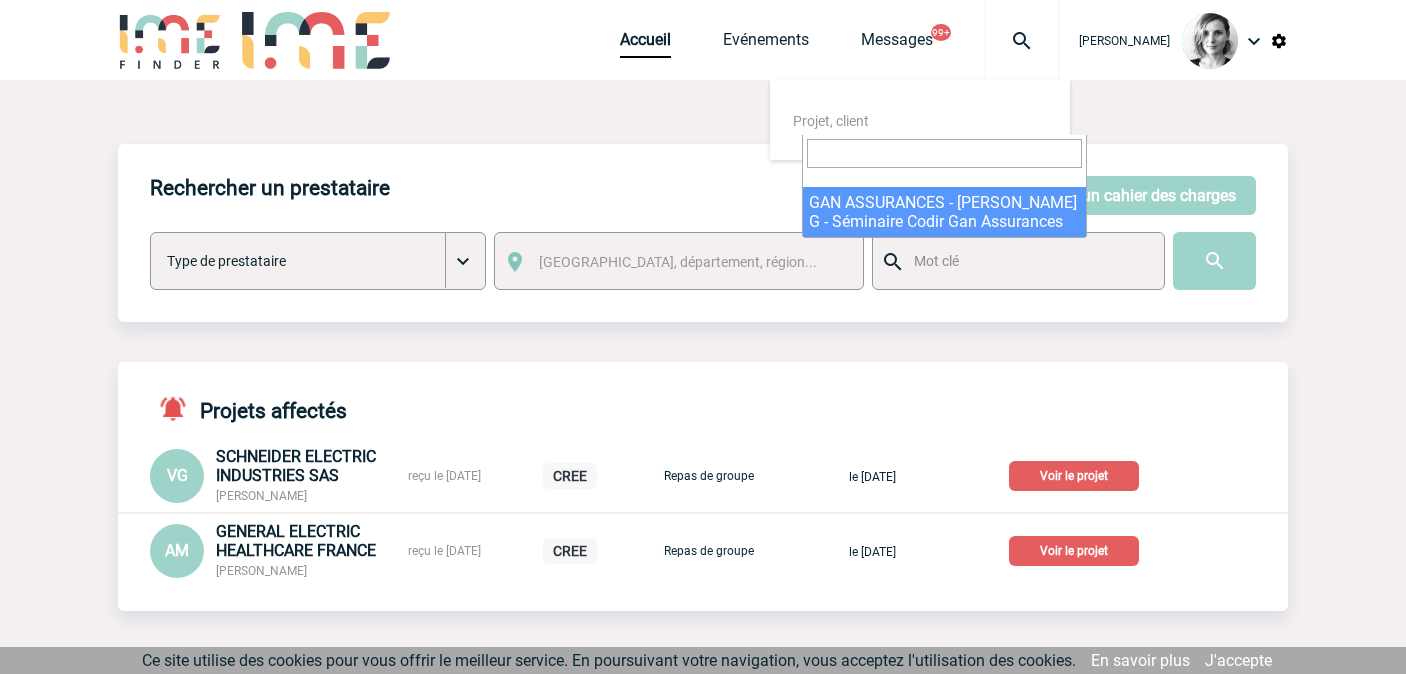 select on "21339" 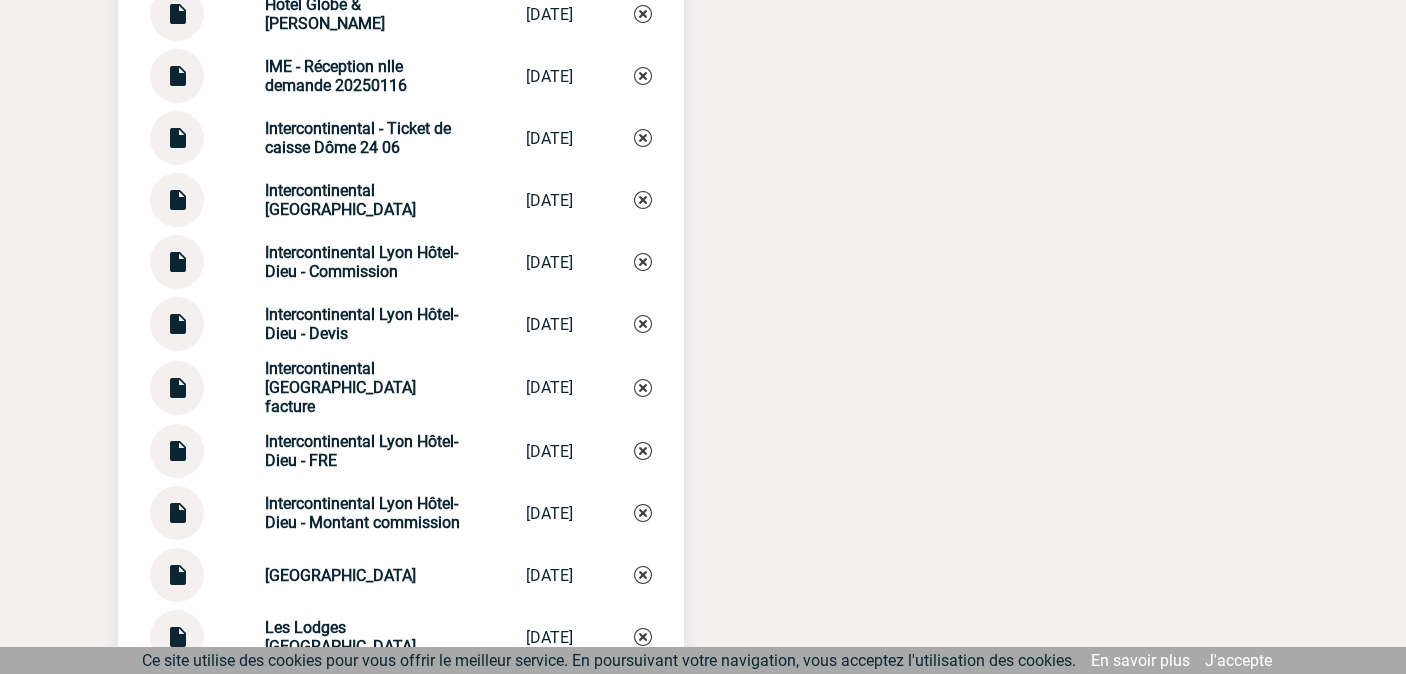 scroll, scrollTop: 4734, scrollLeft: 0, axis: vertical 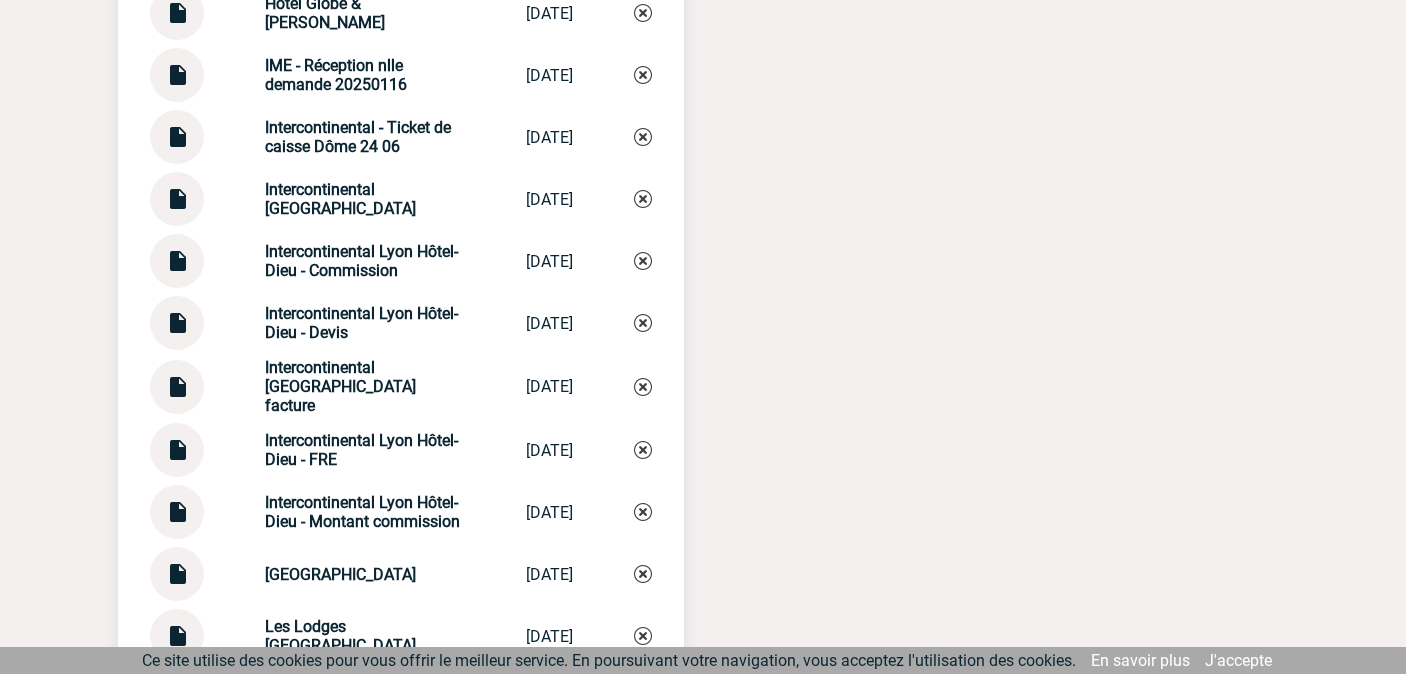 click at bounding box center (177, 379) 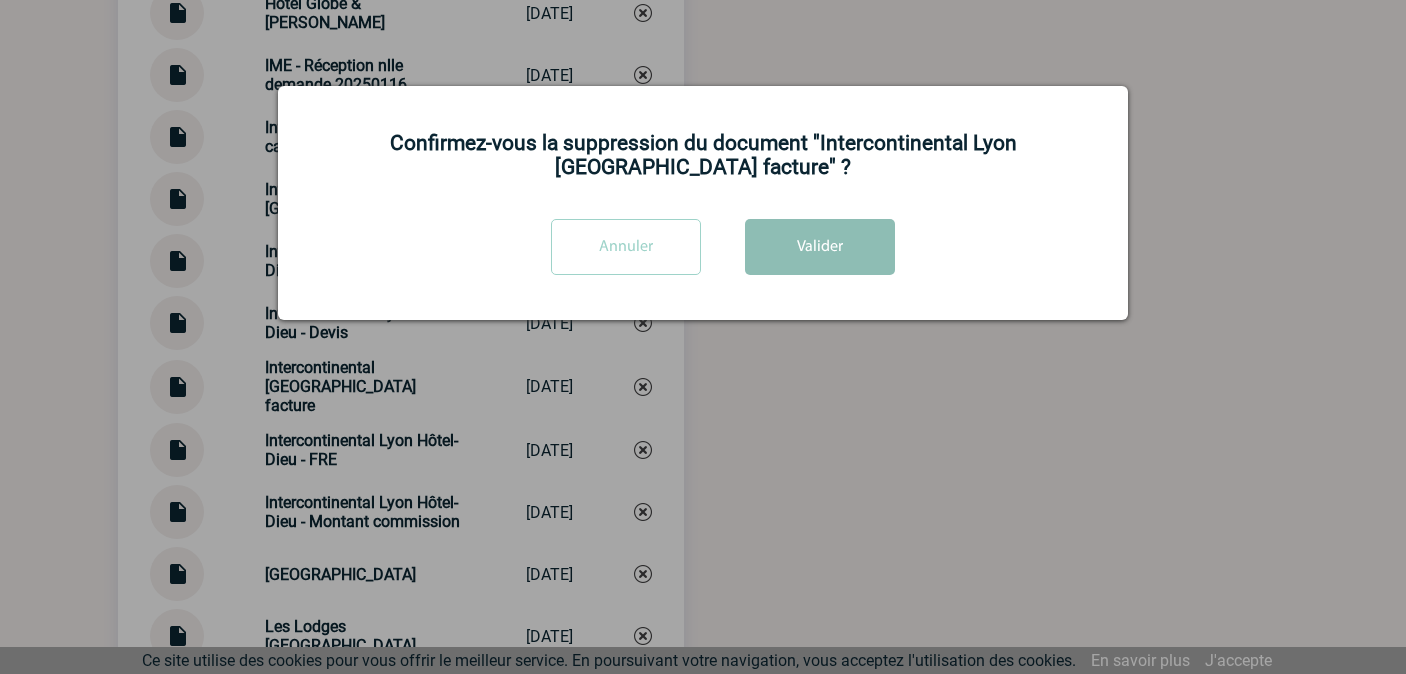 click on "Valider" at bounding box center (820, 247) 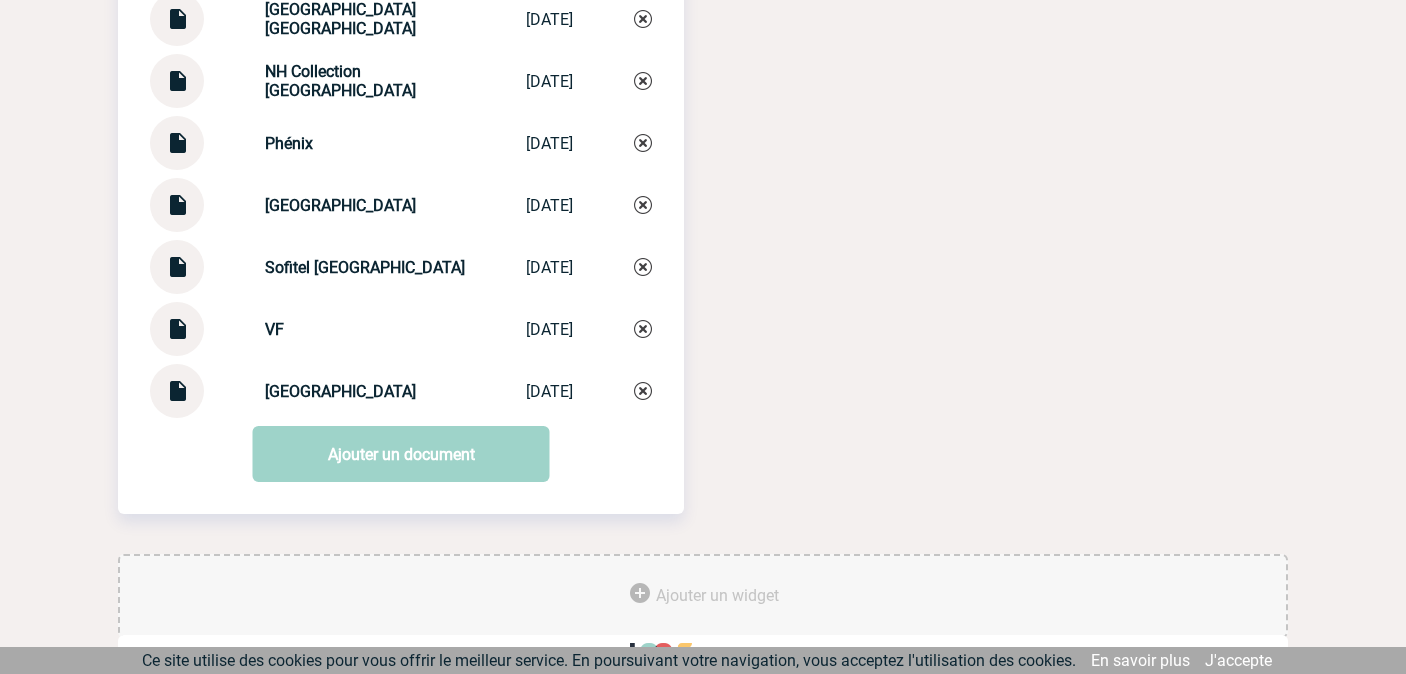 scroll, scrollTop: 5445, scrollLeft: 0, axis: vertical 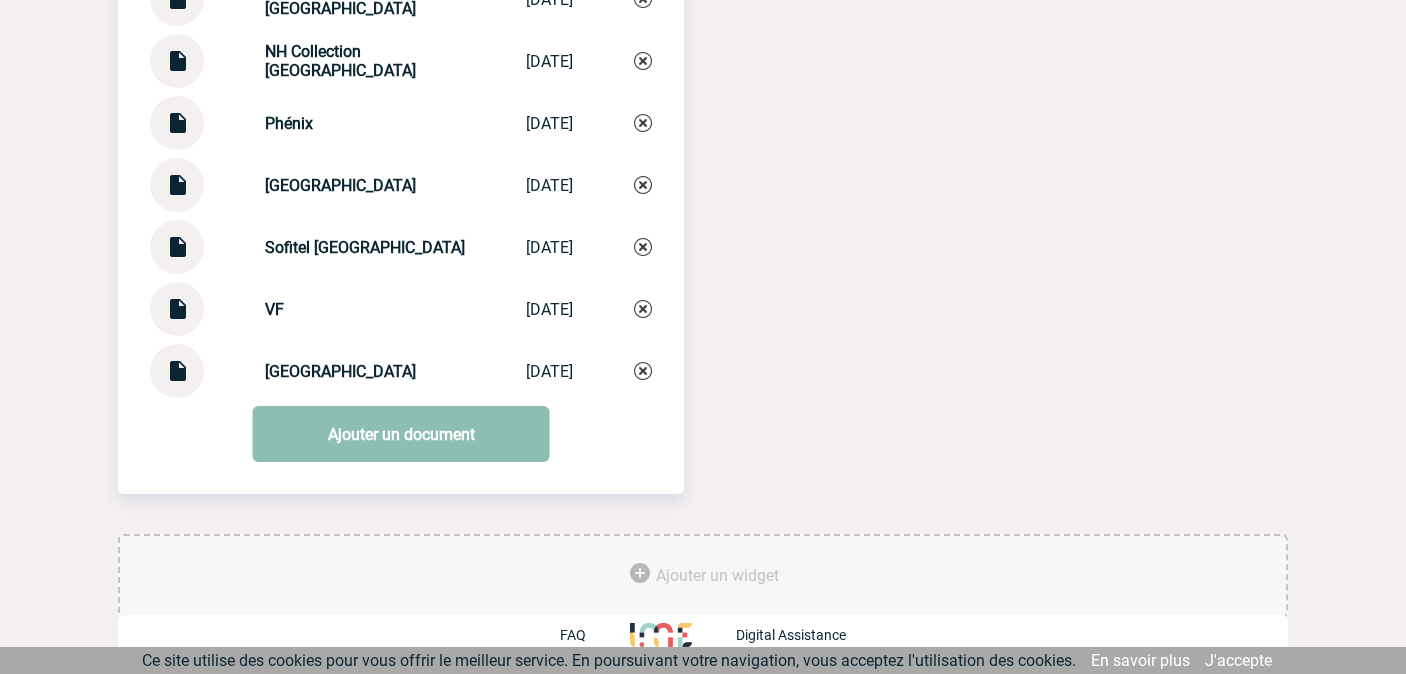 click on "Ajouter un document" at bounding box center [401, 434] 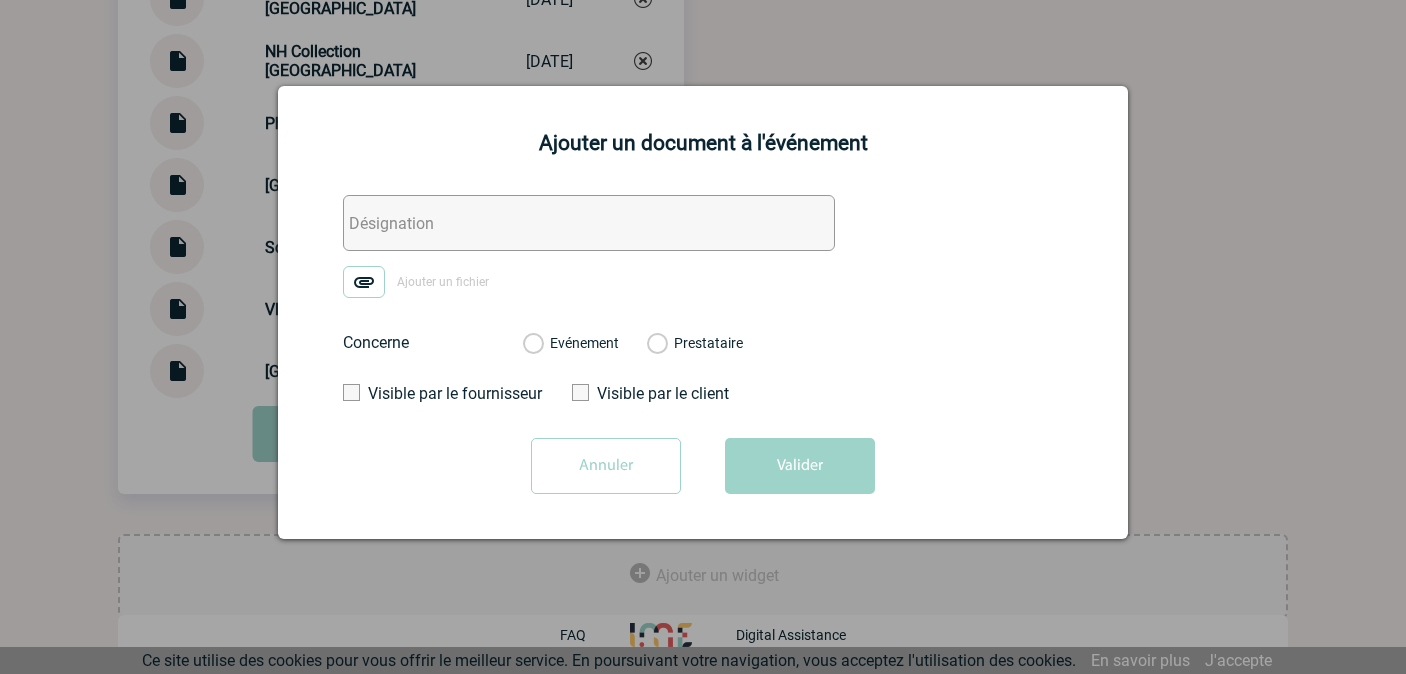 click at bounding box center (589, 223) 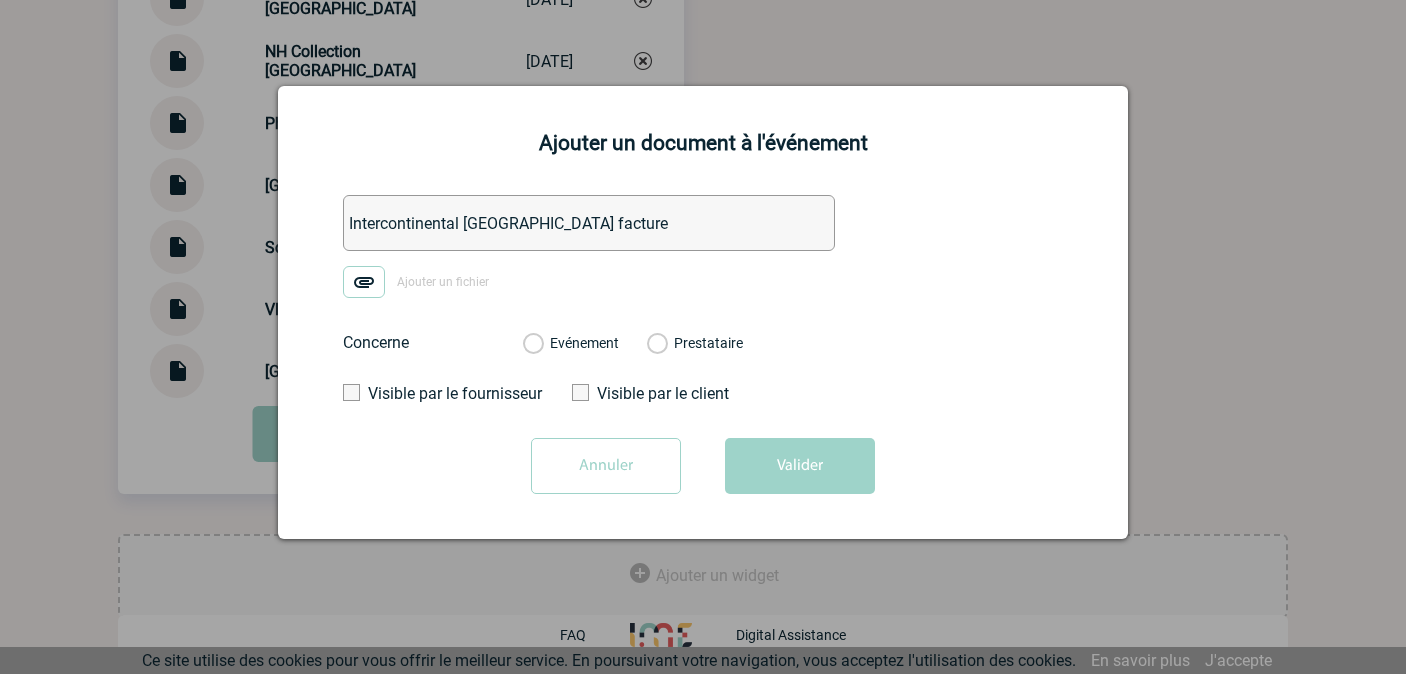 type on "Intercontinental Lyon Hôtel-Dieu - Echange facture" 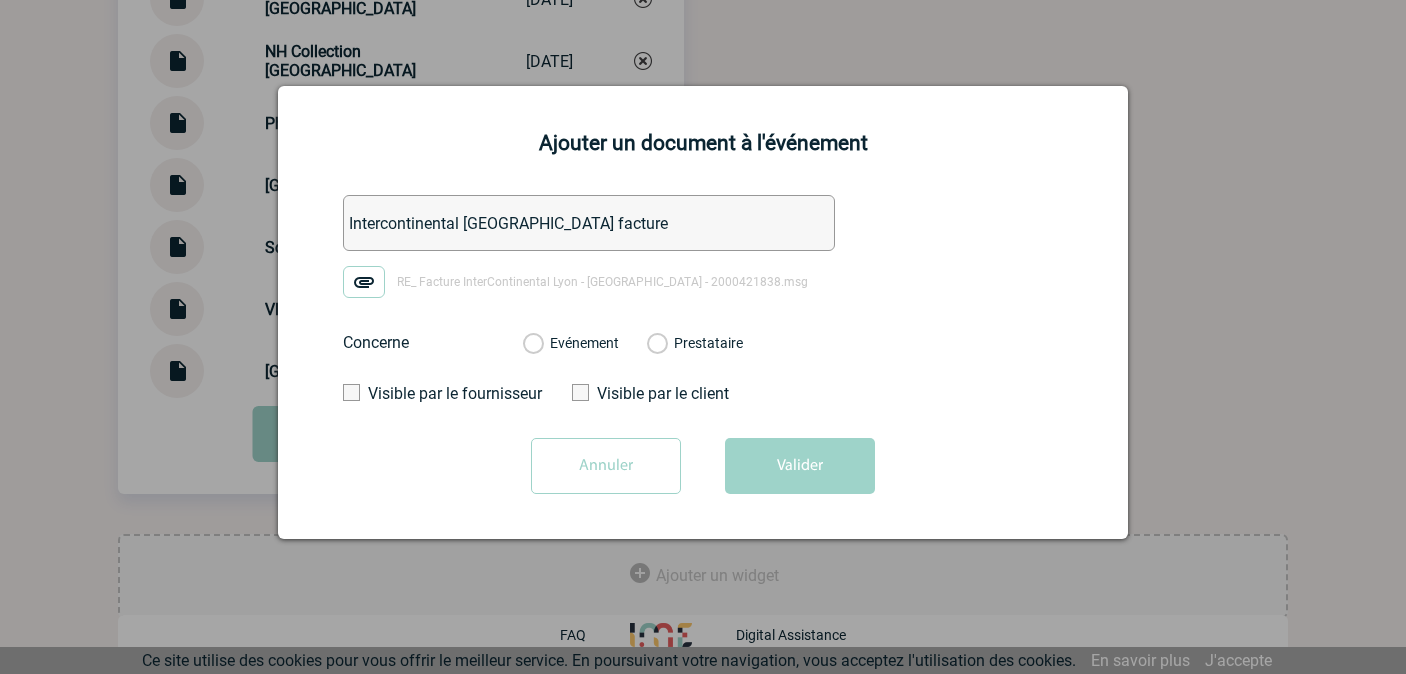 click on "Evénement" at bounding box center [532, 344] 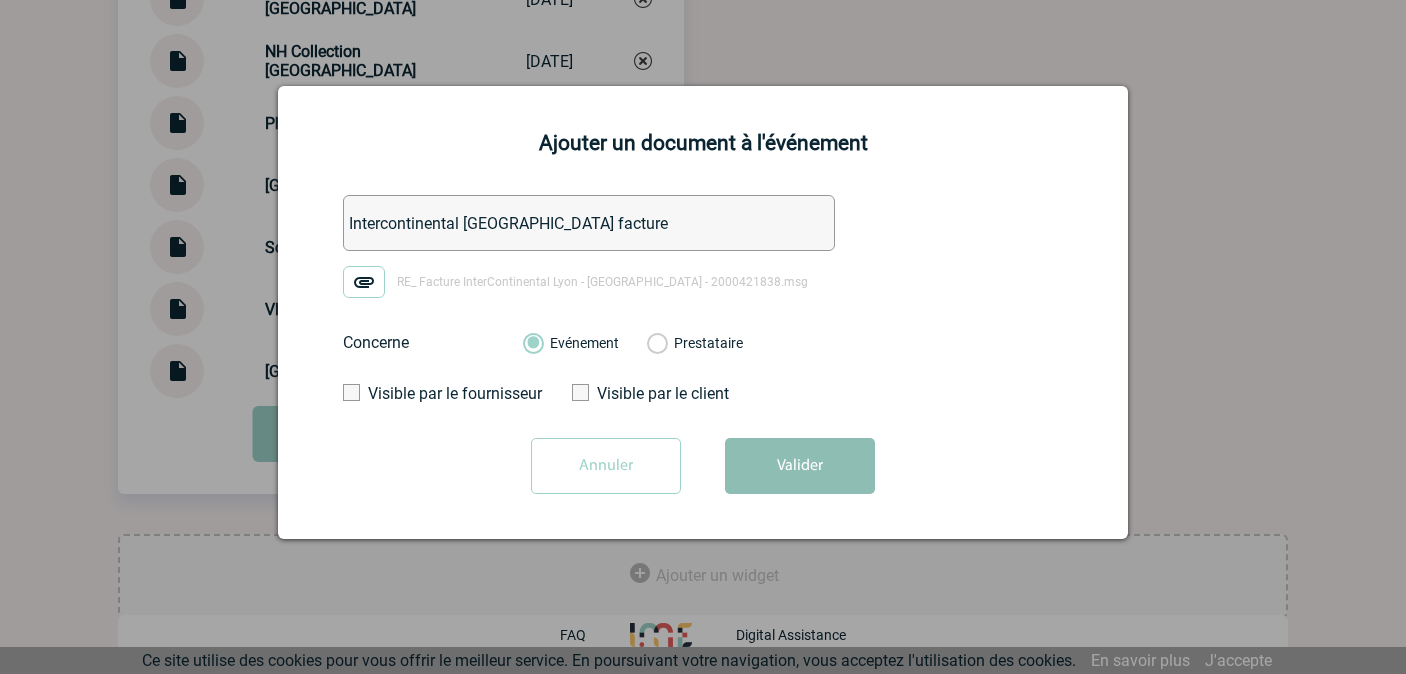 click on "Valider" at bounding box center [800, 466] 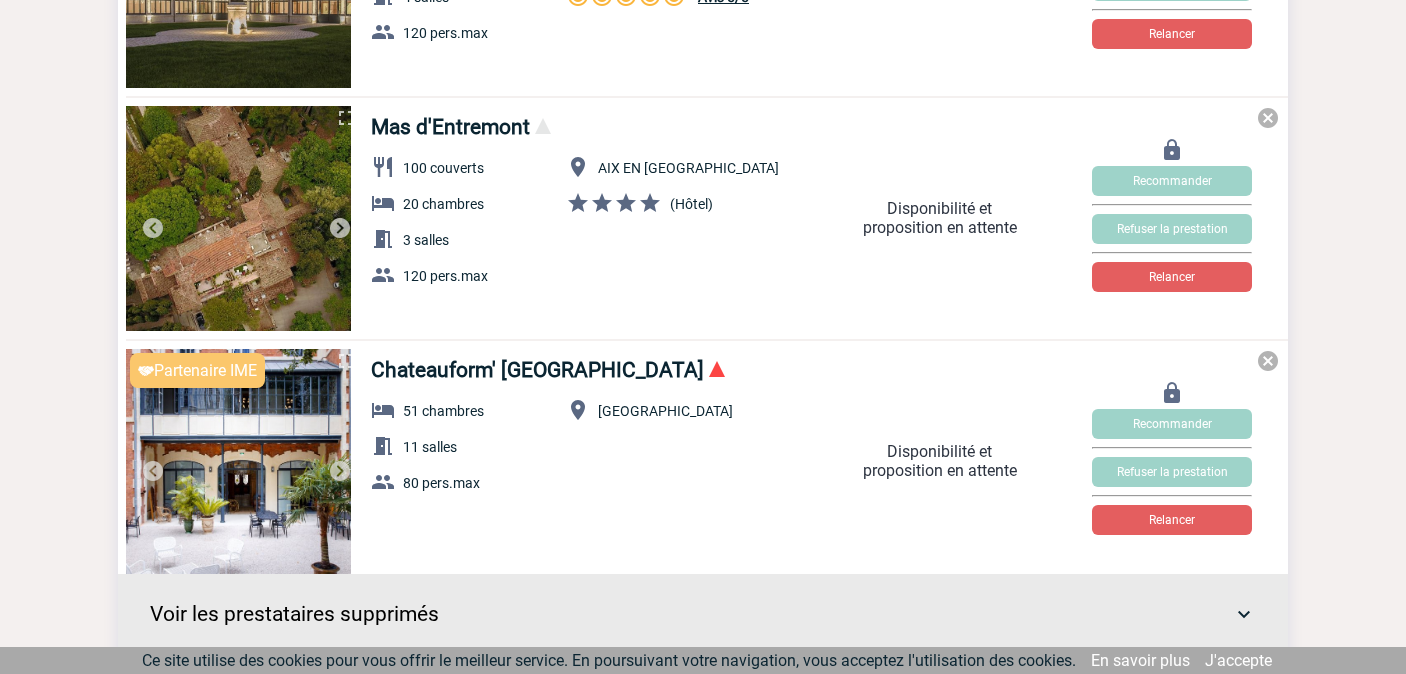scroll, scrollTop: 1650, scrollLeft: 0, axis: vertical 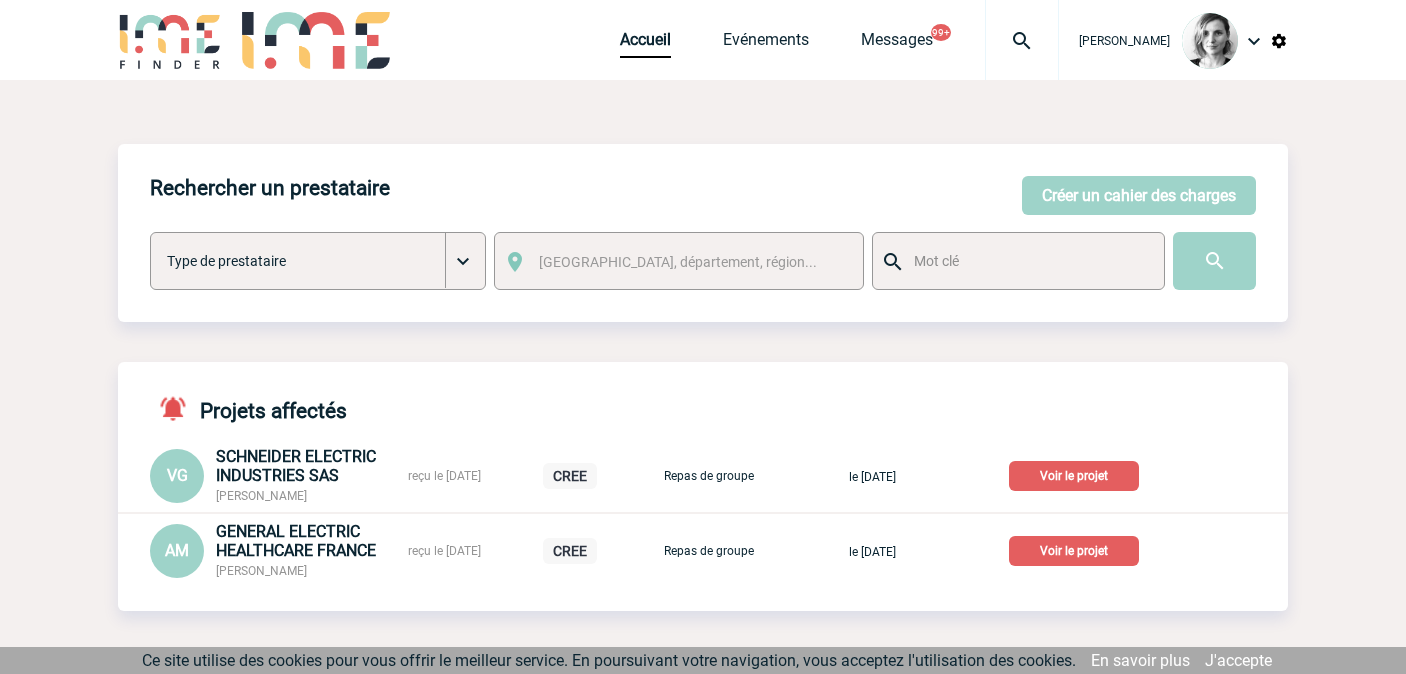 click at bounding box center (1022, 41) 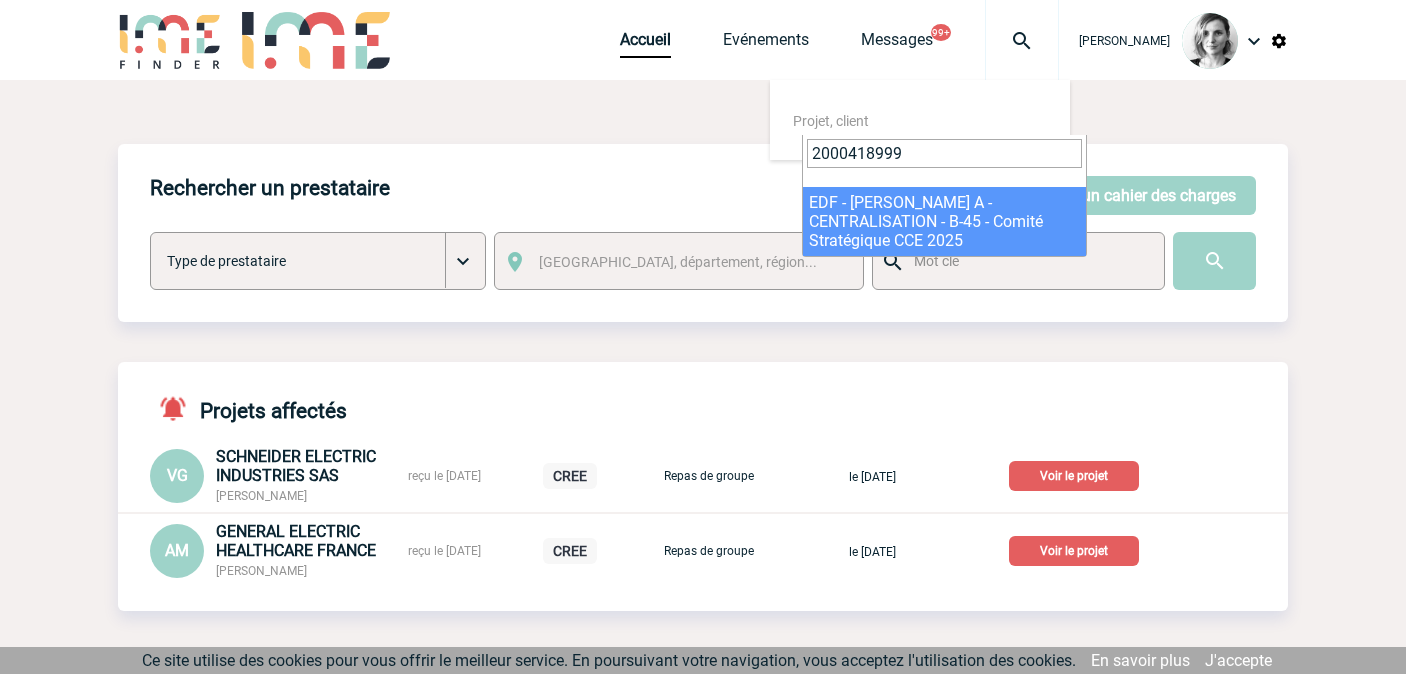 type on "2000418999" 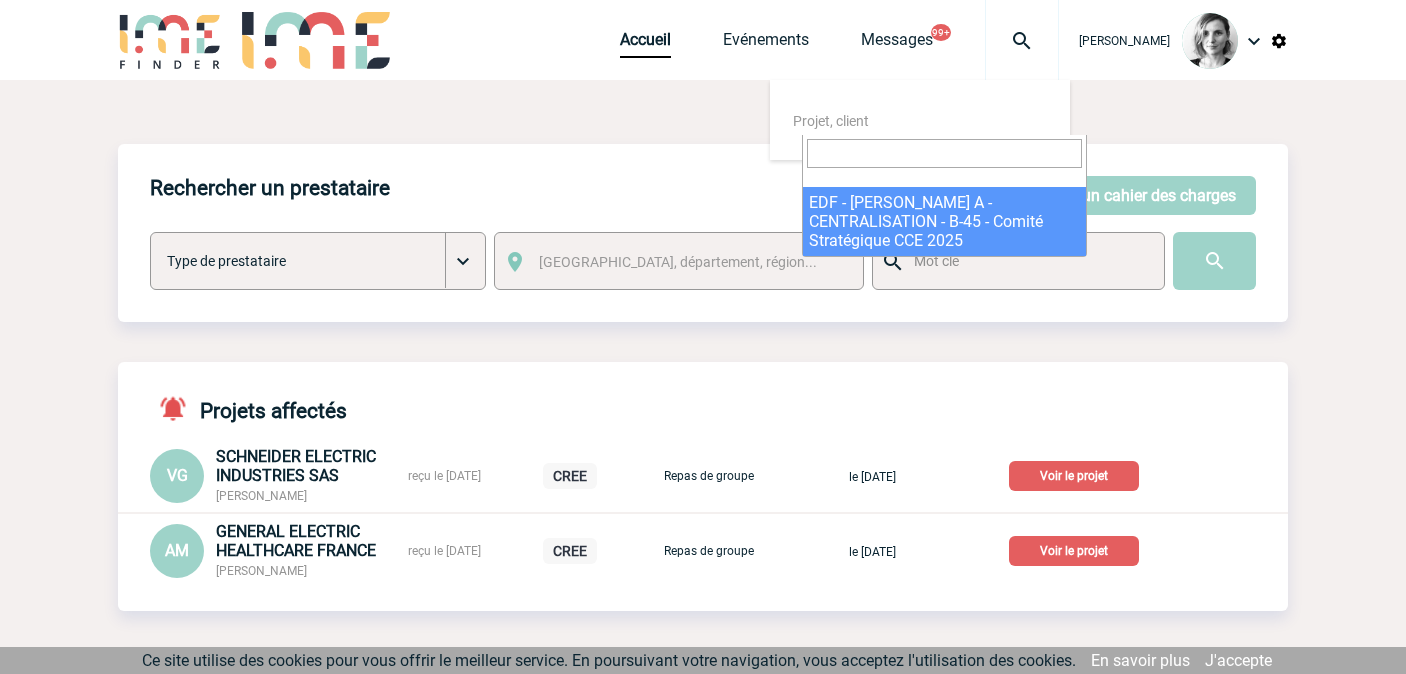 select on "18500" 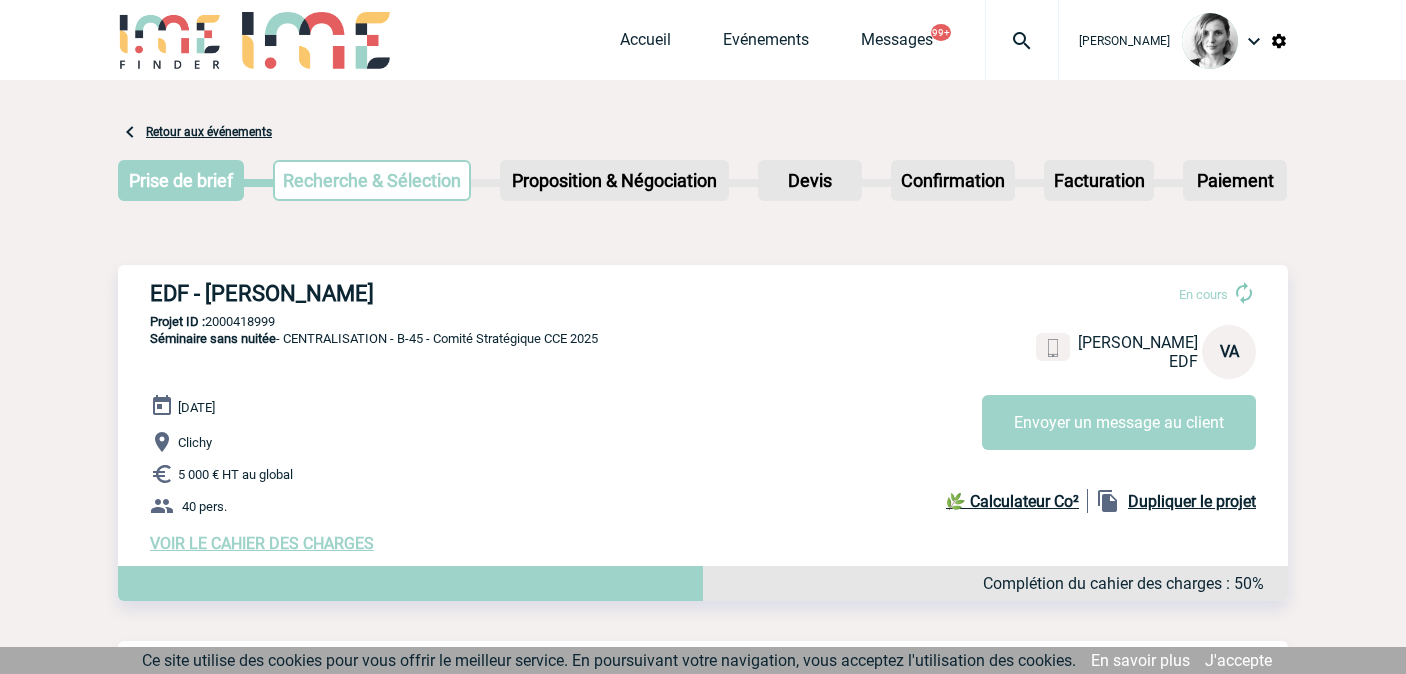 scroll, scrollTop: 0, scrollLeft: 0, axis: both 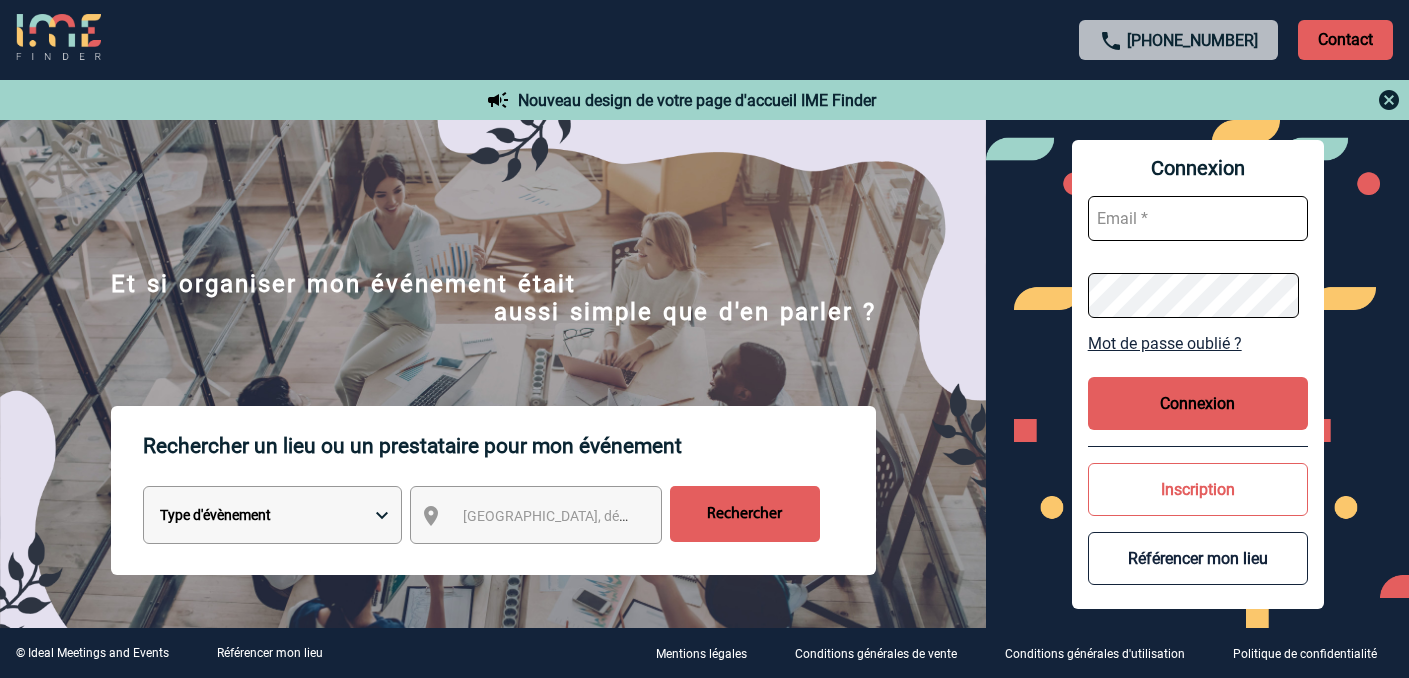 type on "[EMAIL_ADDRESS][DOMAIN_NAME]" 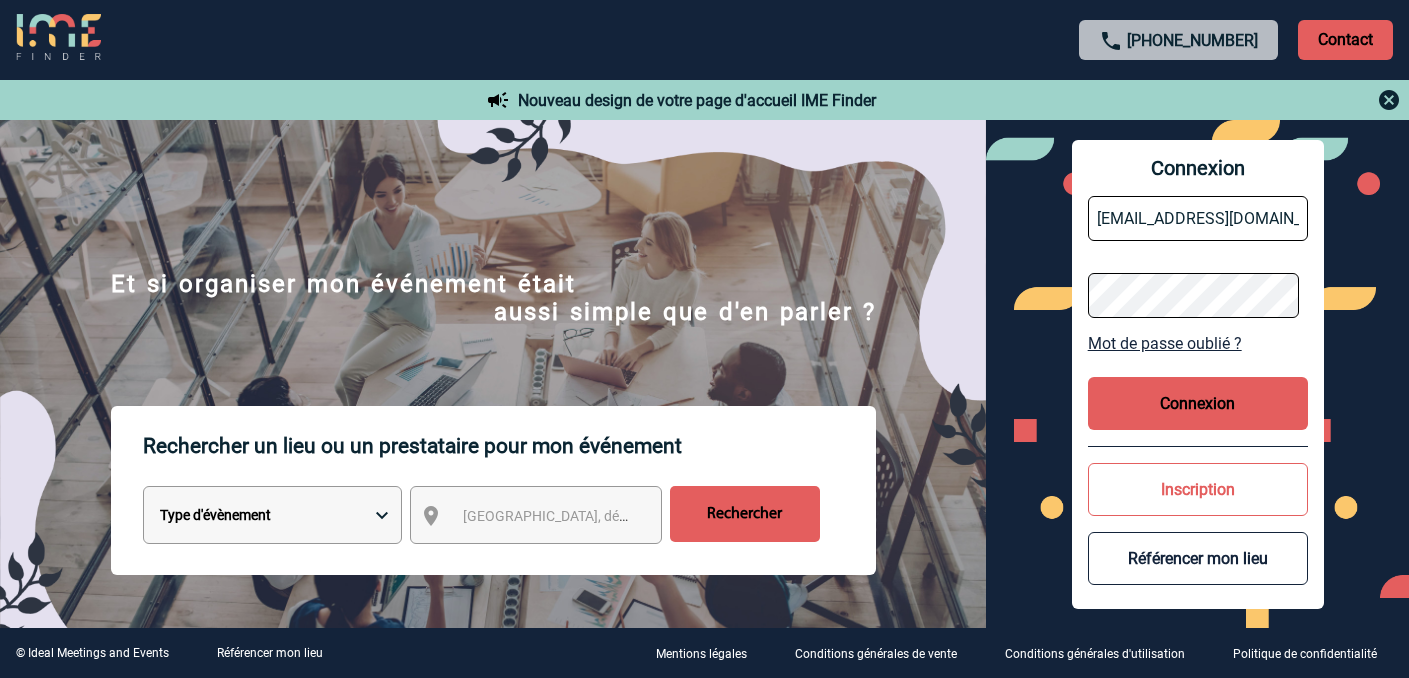 click on "Connexion" at bounding box center [1198, 403] 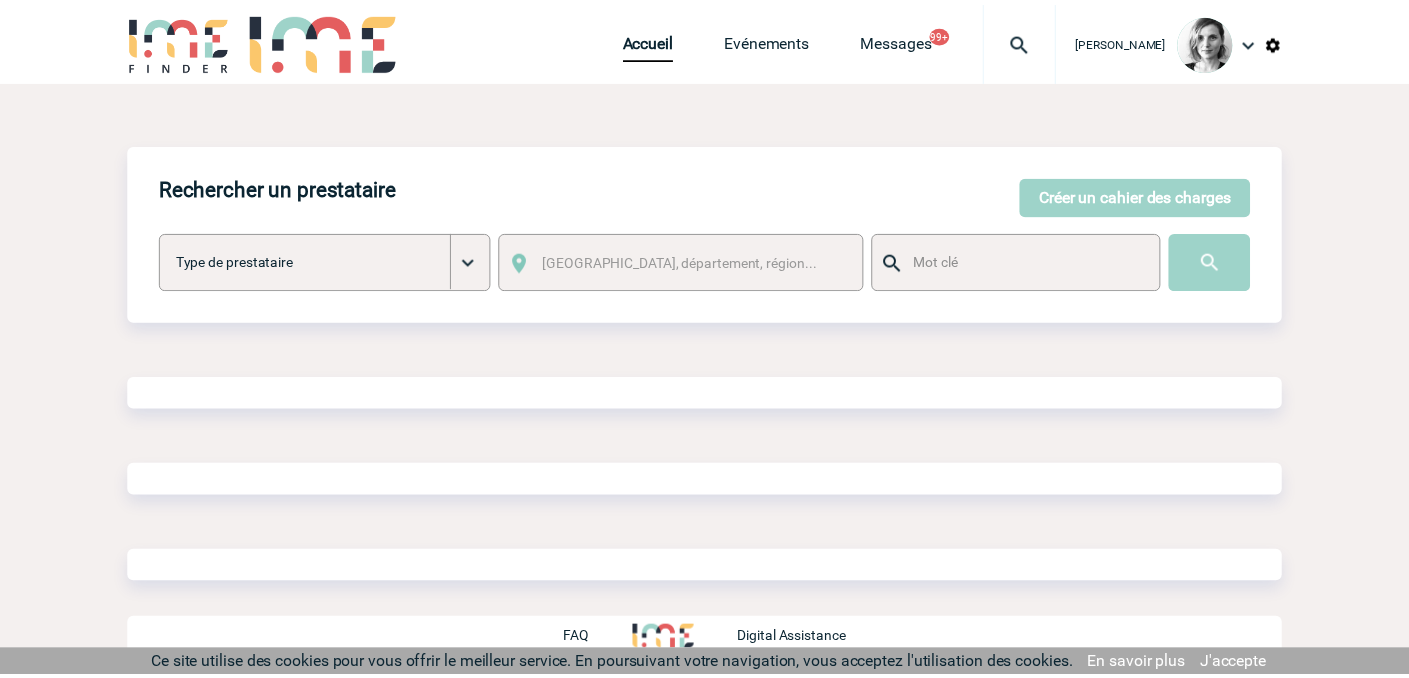 scroll, scrollTop: 0, scrollLeft: 0, axis: both 